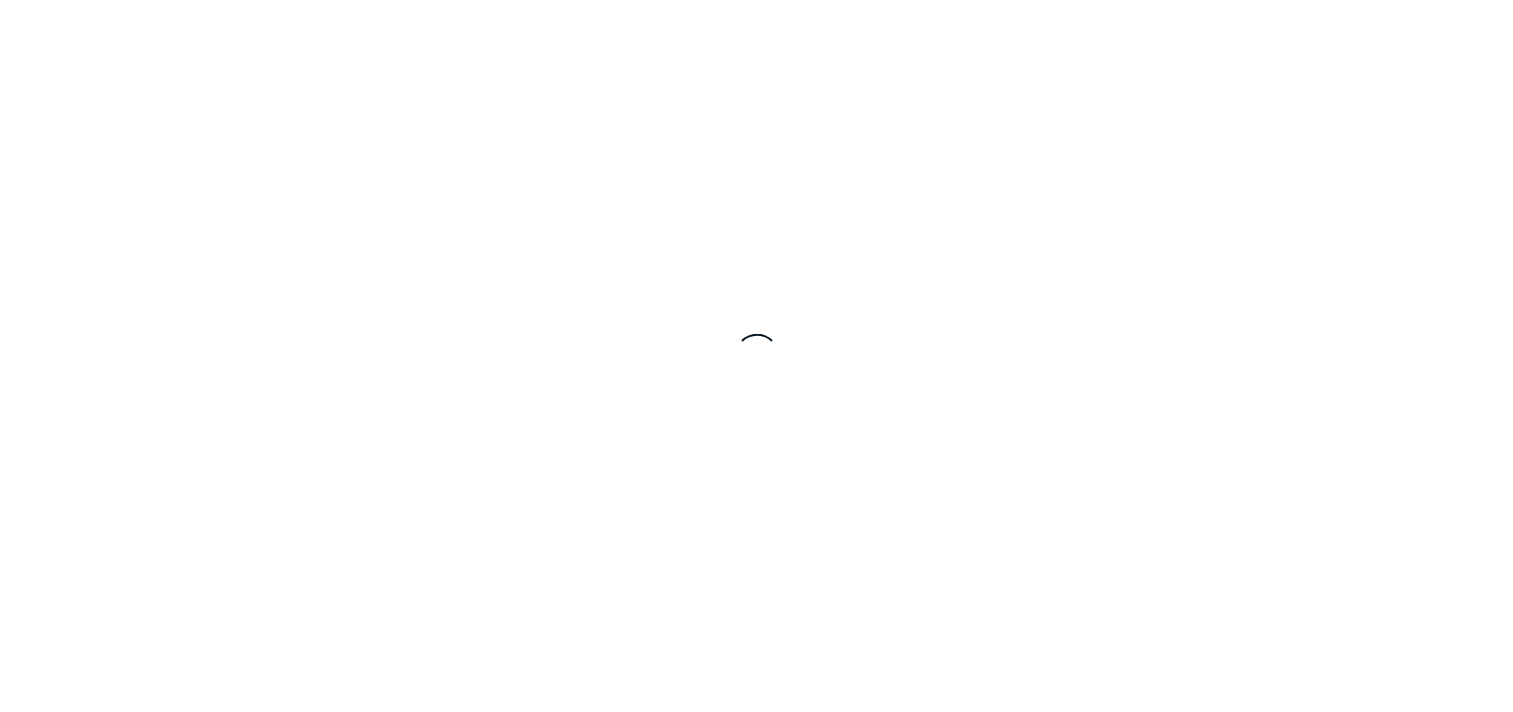 scroll, scrollTop: 0, scrollLeft: 0, axis: both 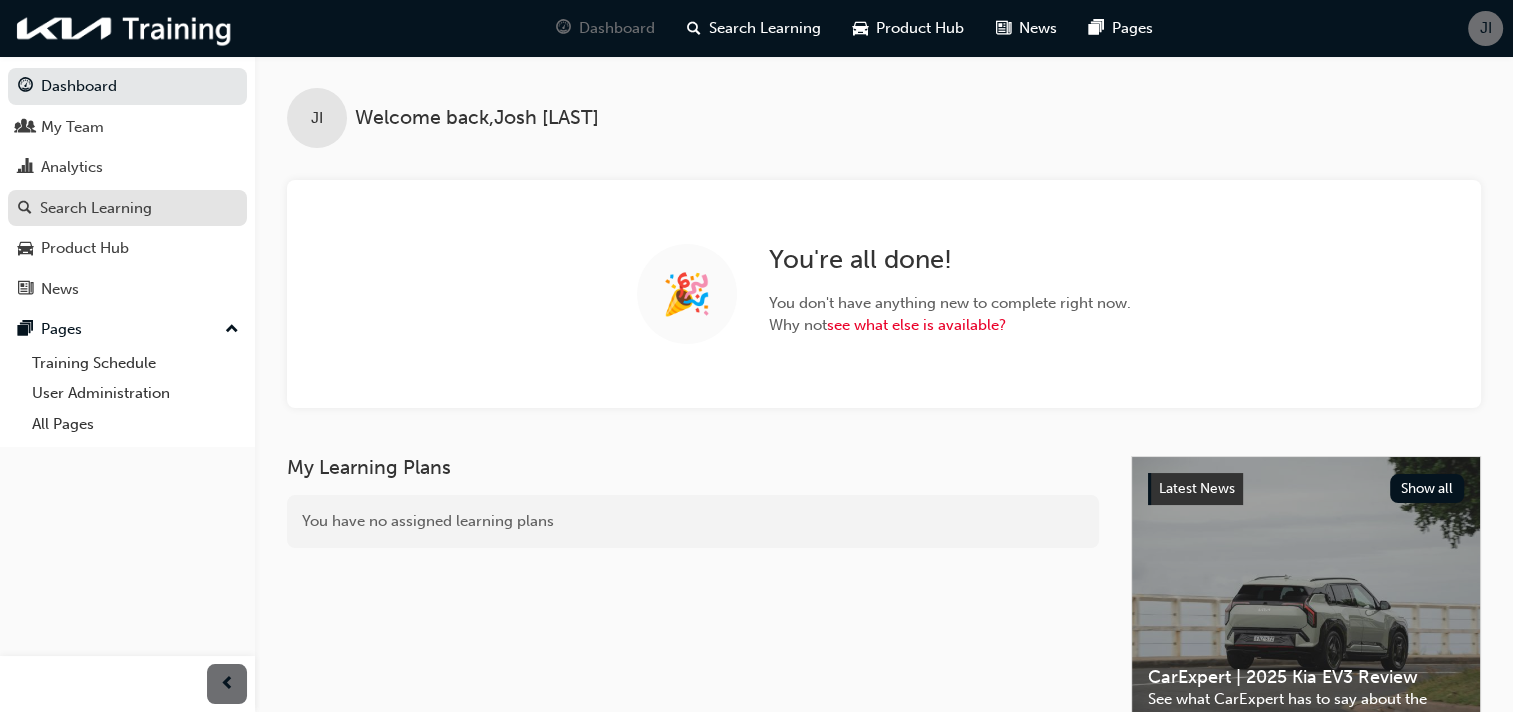 click on "Search Learning" at bounding box center [96, 208] 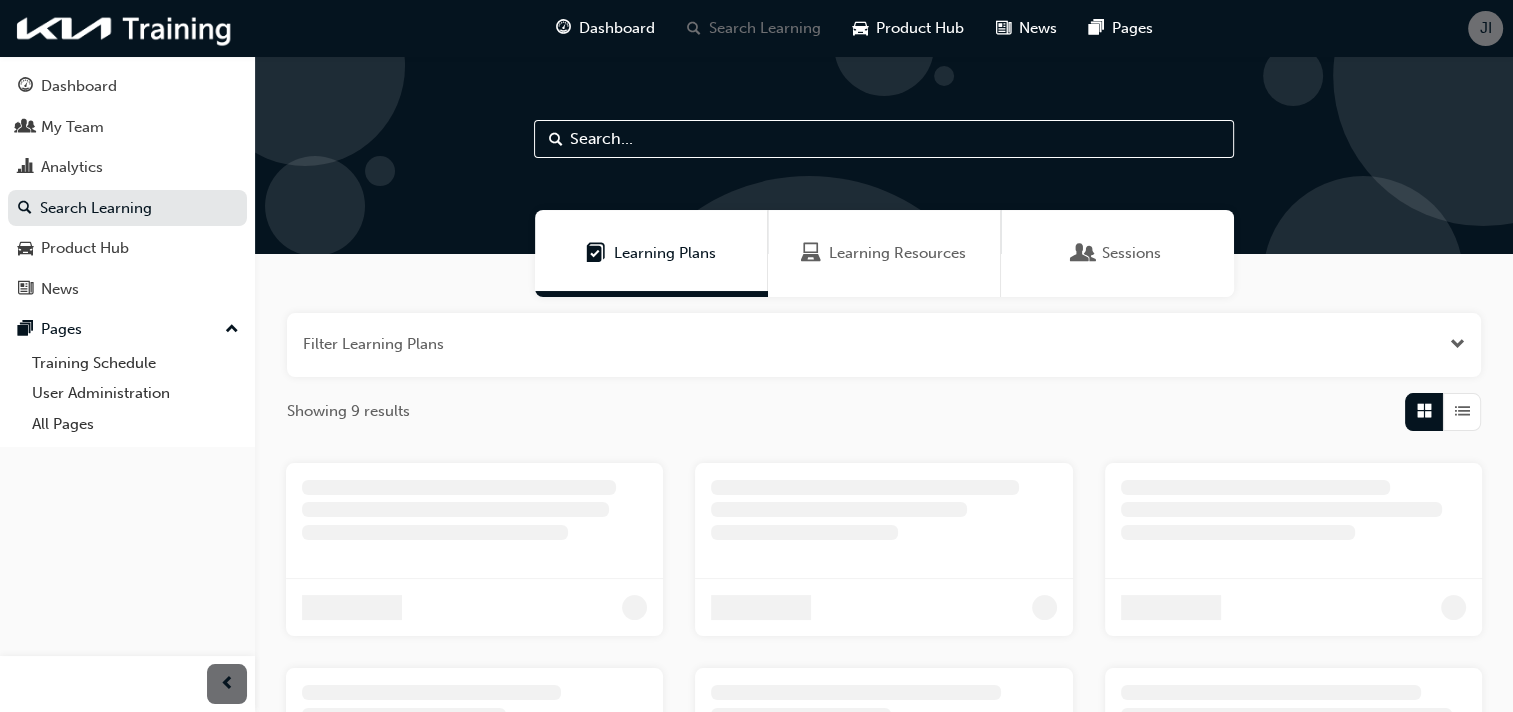 click on "Sessions" at bounding box center (1117, 253) 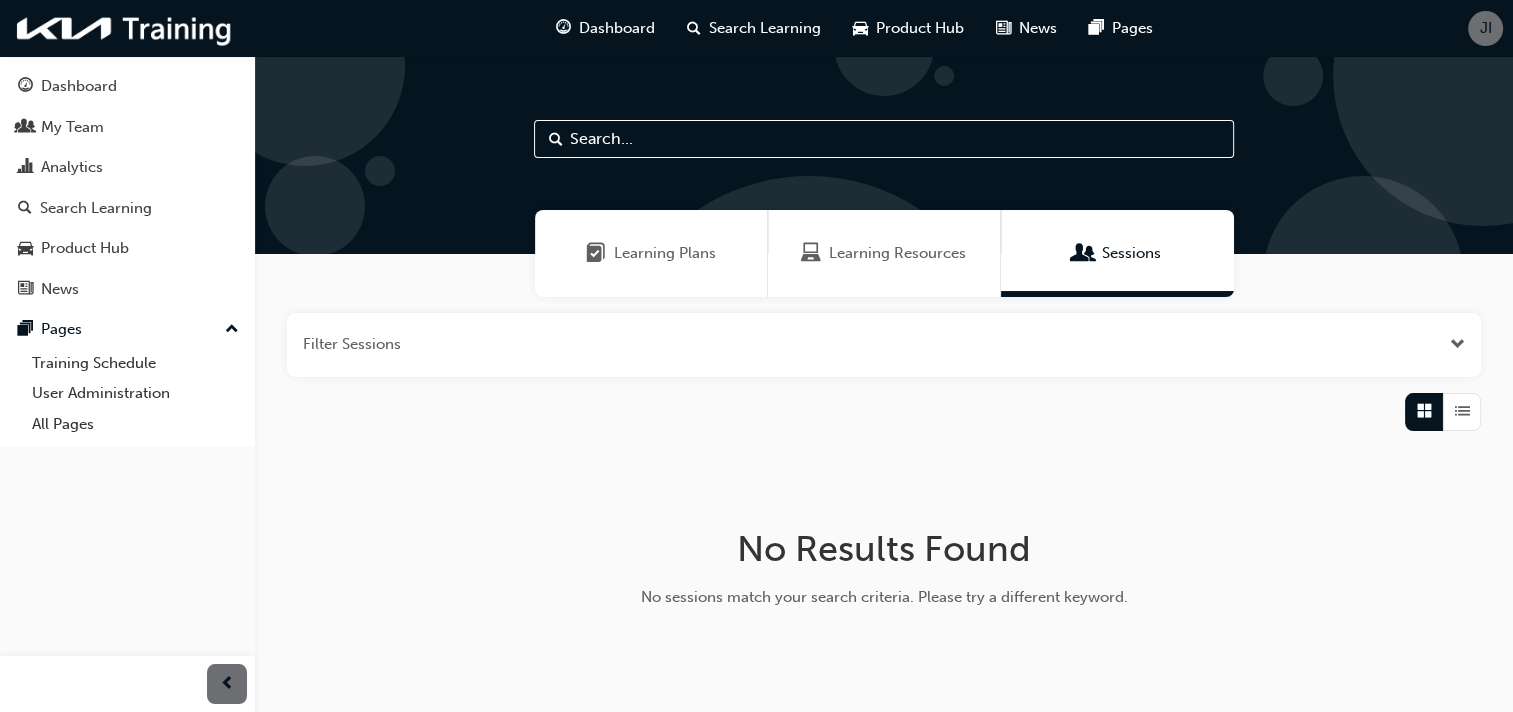 click at bounding box center (884, 345) 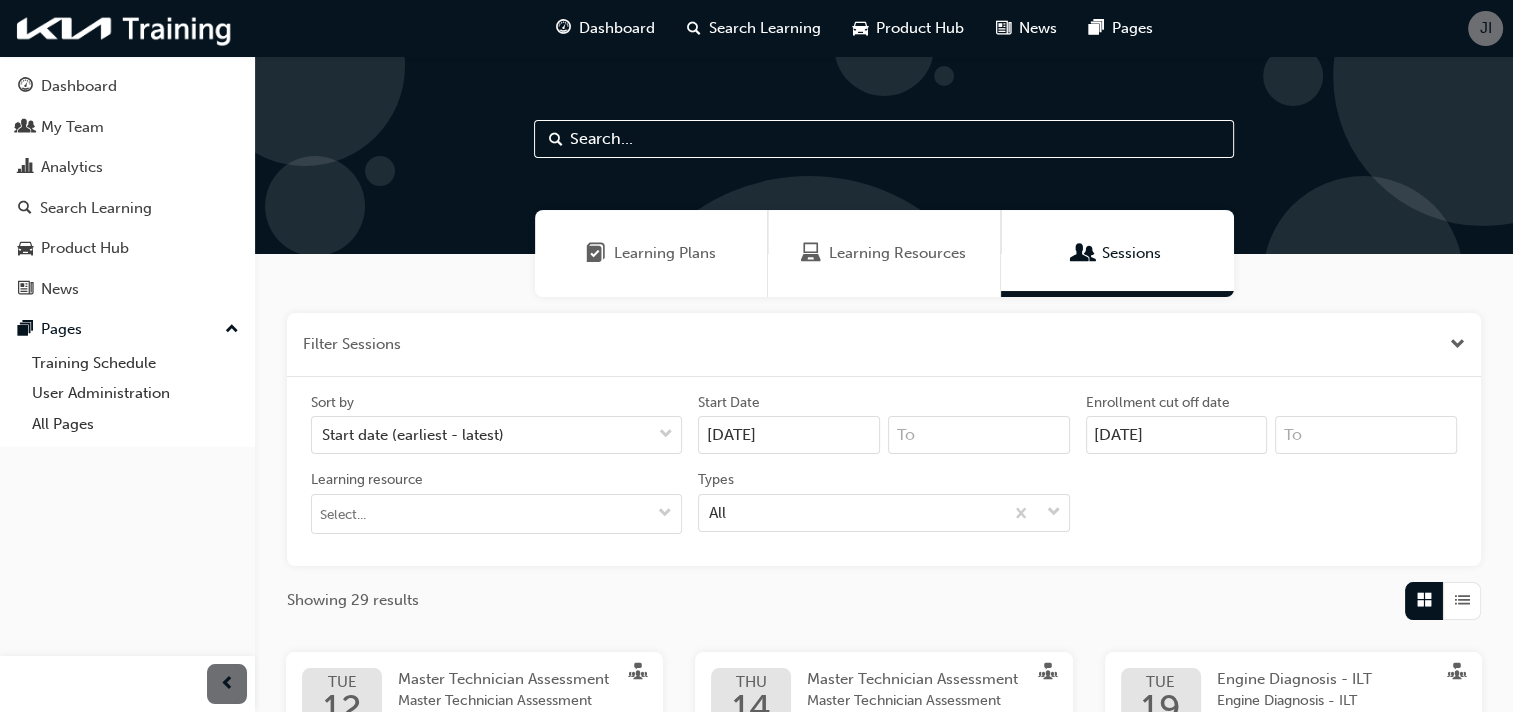 type 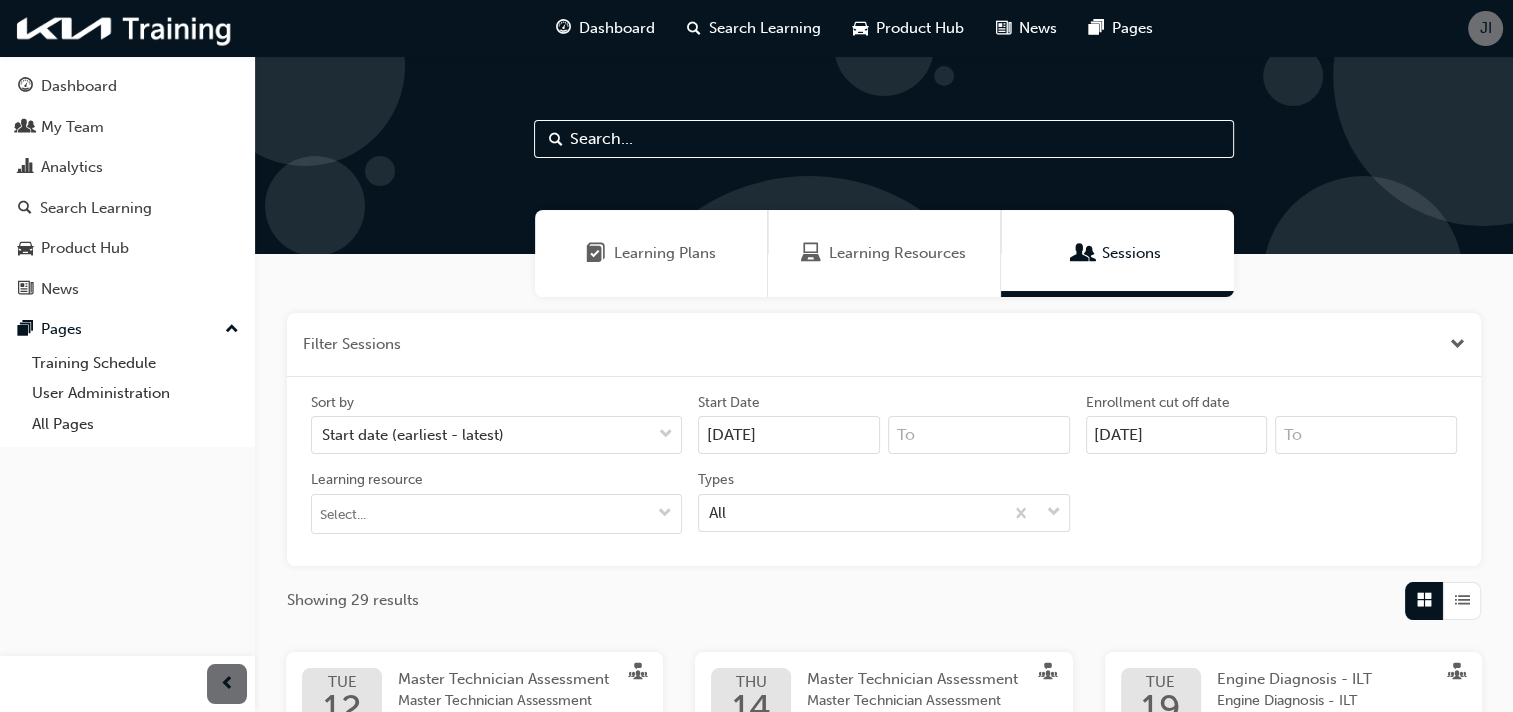 click at bounding box center (884, 345) 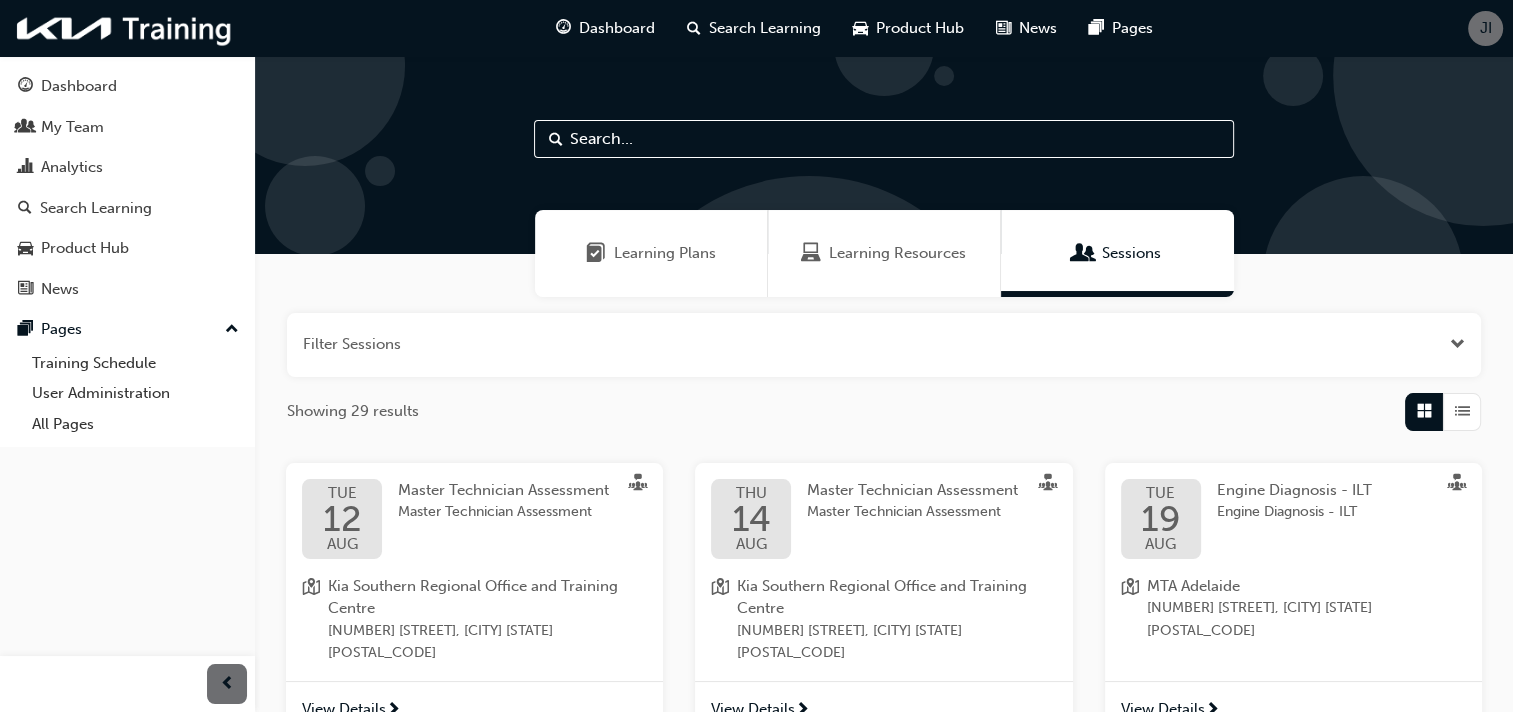 click at bounding box center [884, 345] 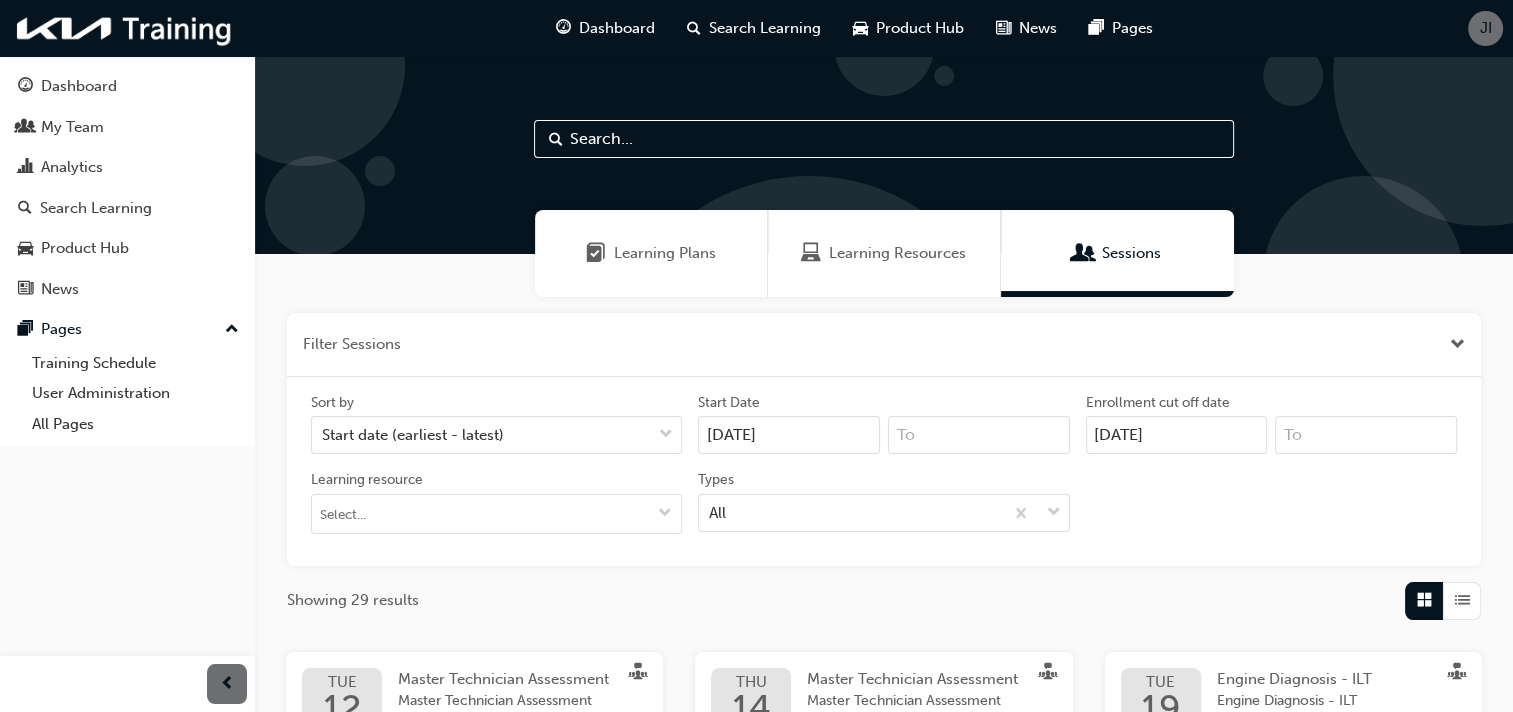 click at bounding box center (884, 345) 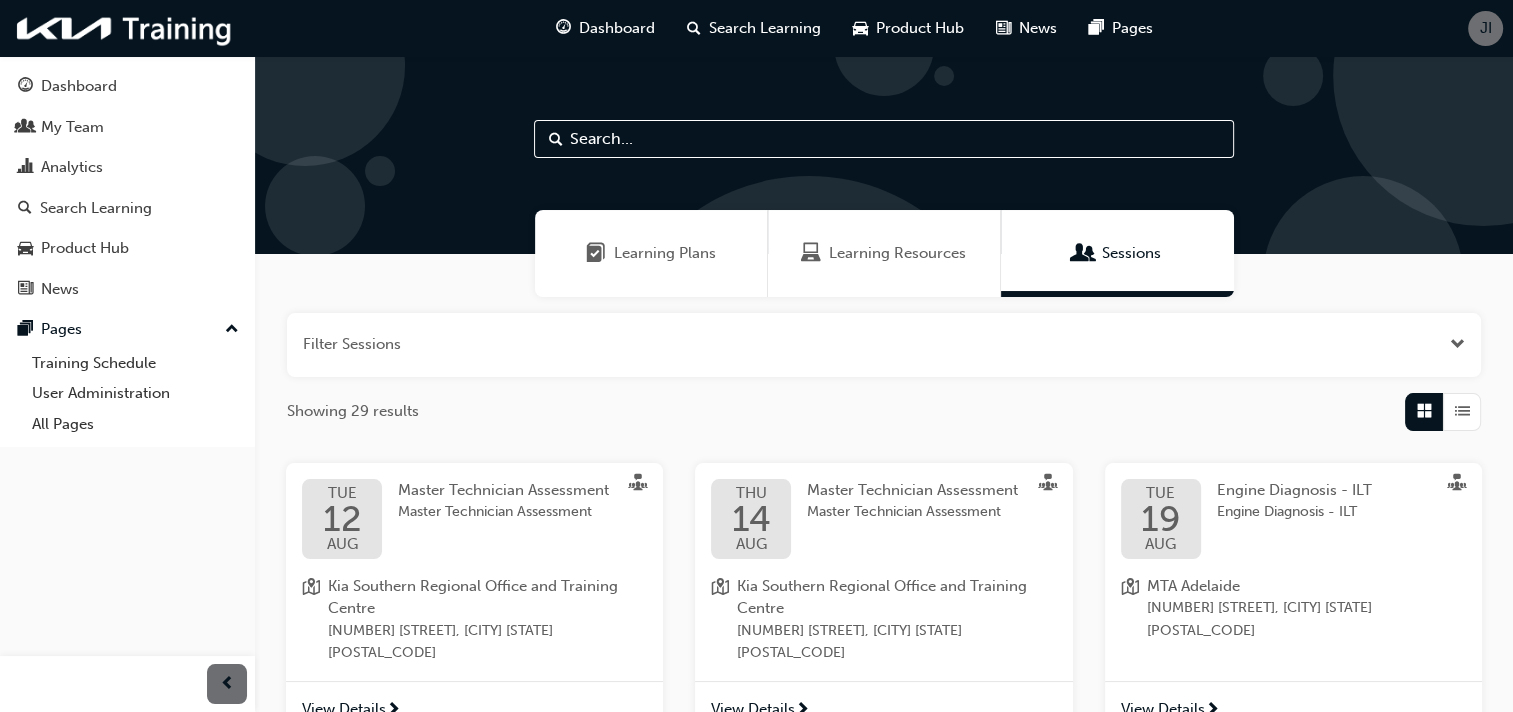 click at bounding box center [884, 139] 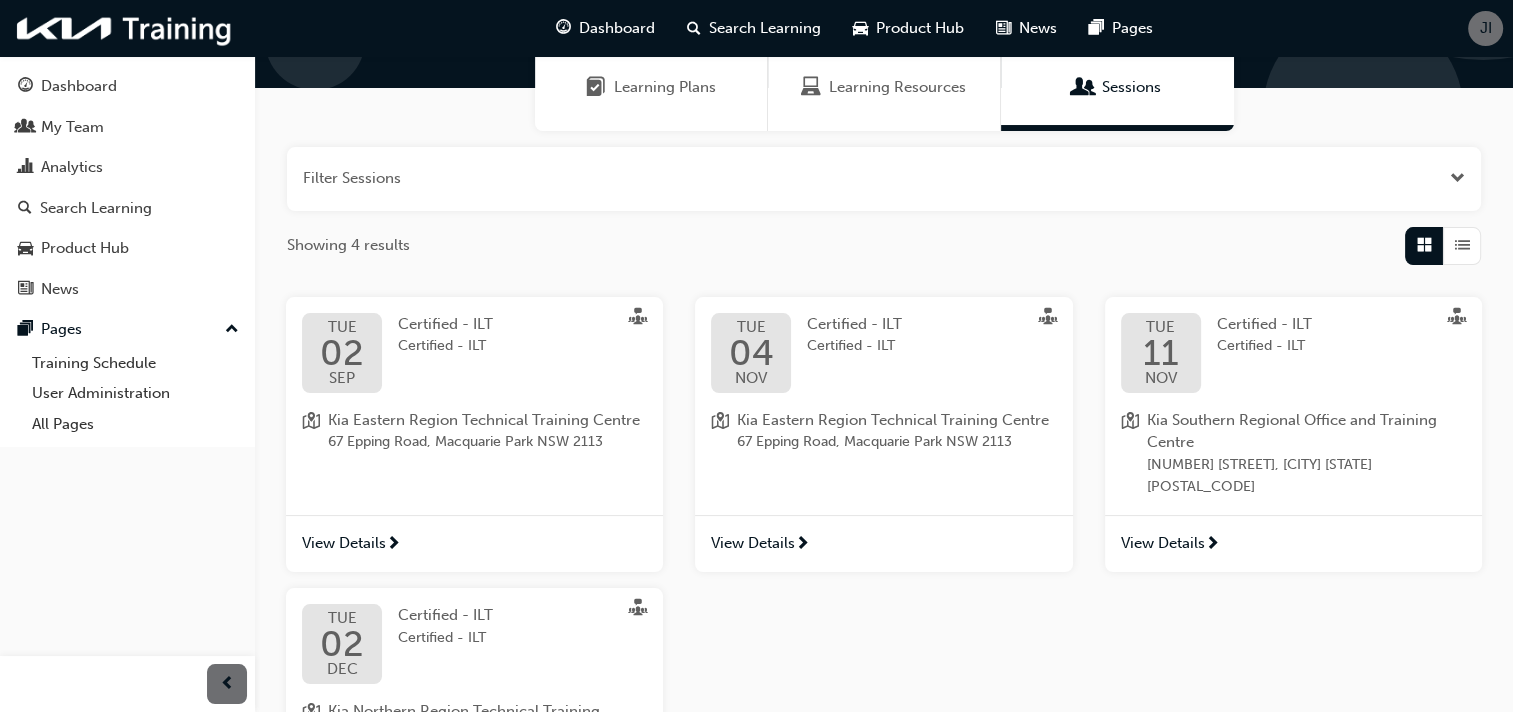 scroll, scrollTop: 0, scrollLeft: 0, axis: both 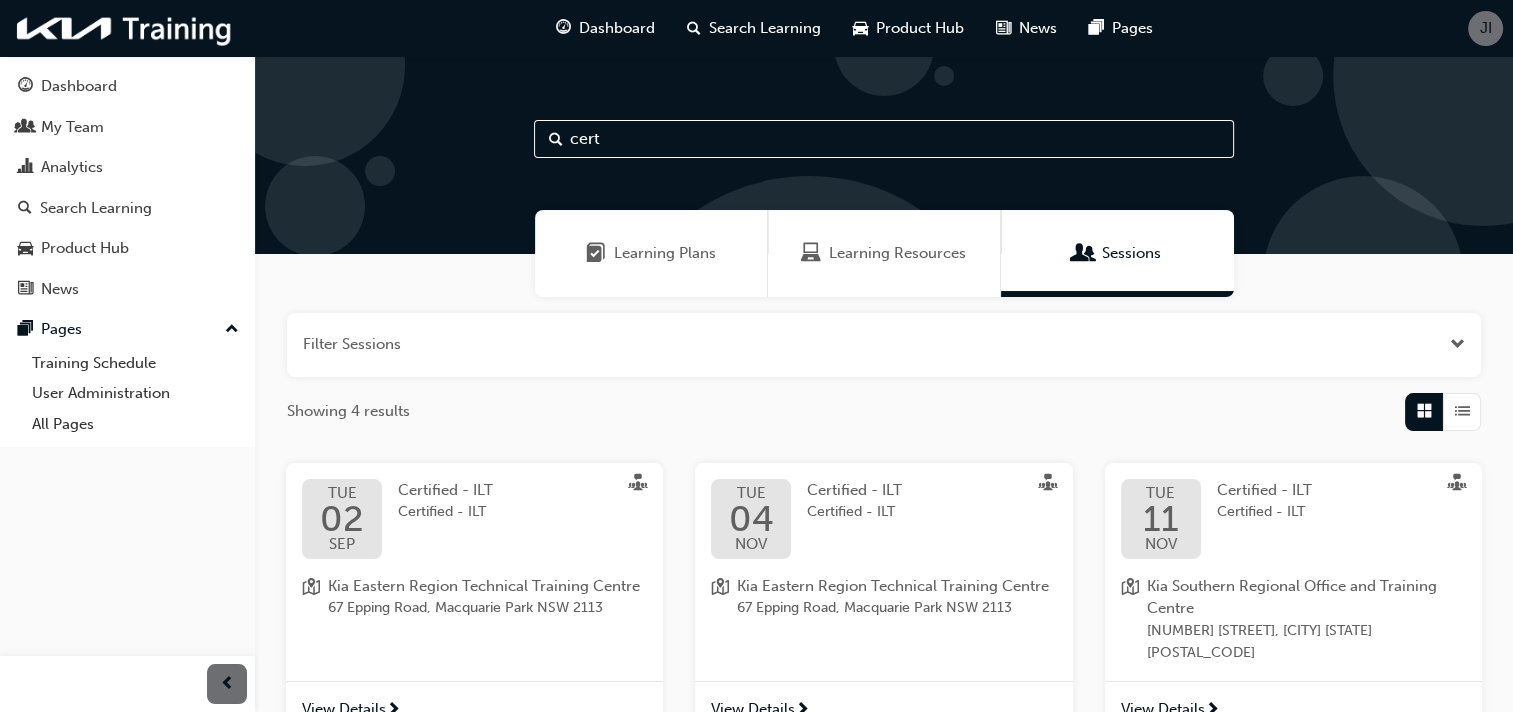 type on "cert" 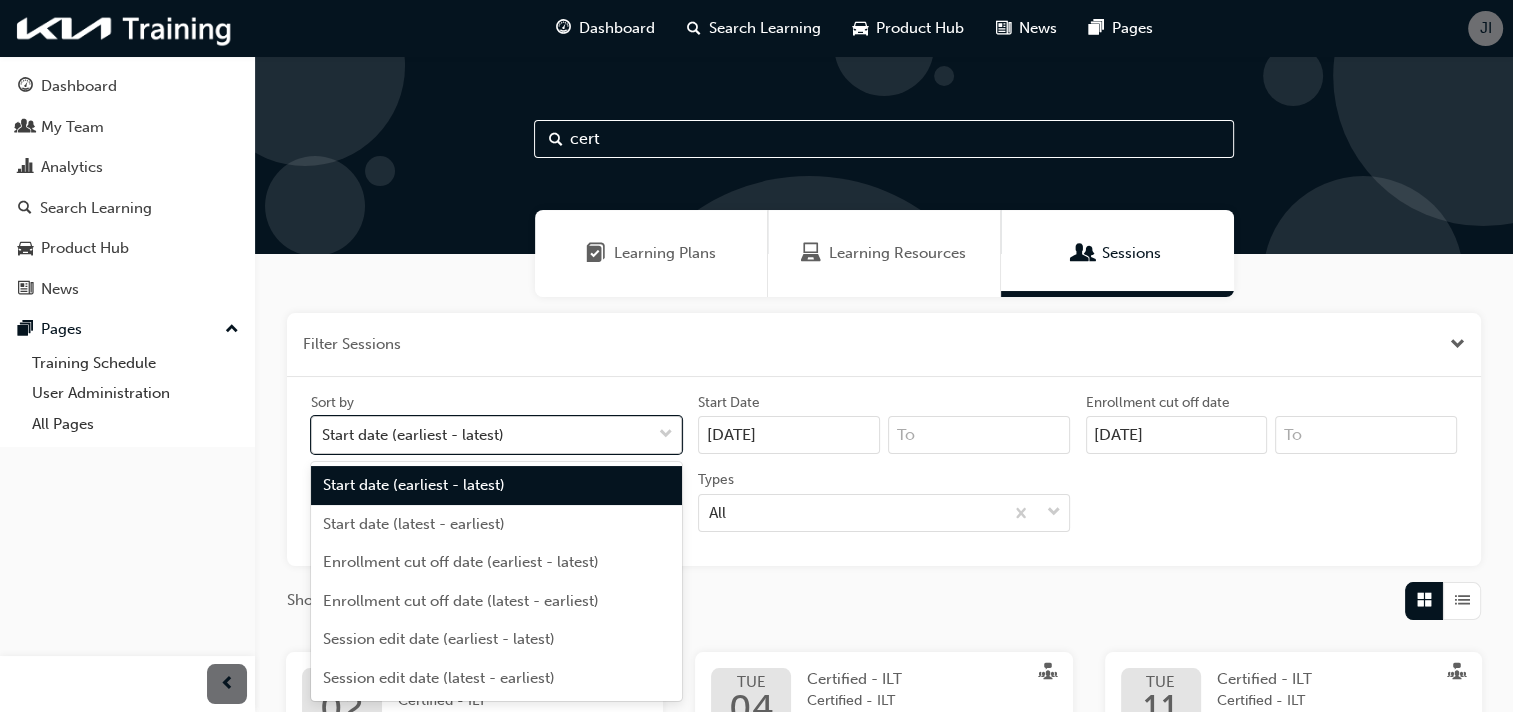 click on "Start date (earliest - latest)" at bounding box center [481, 435] 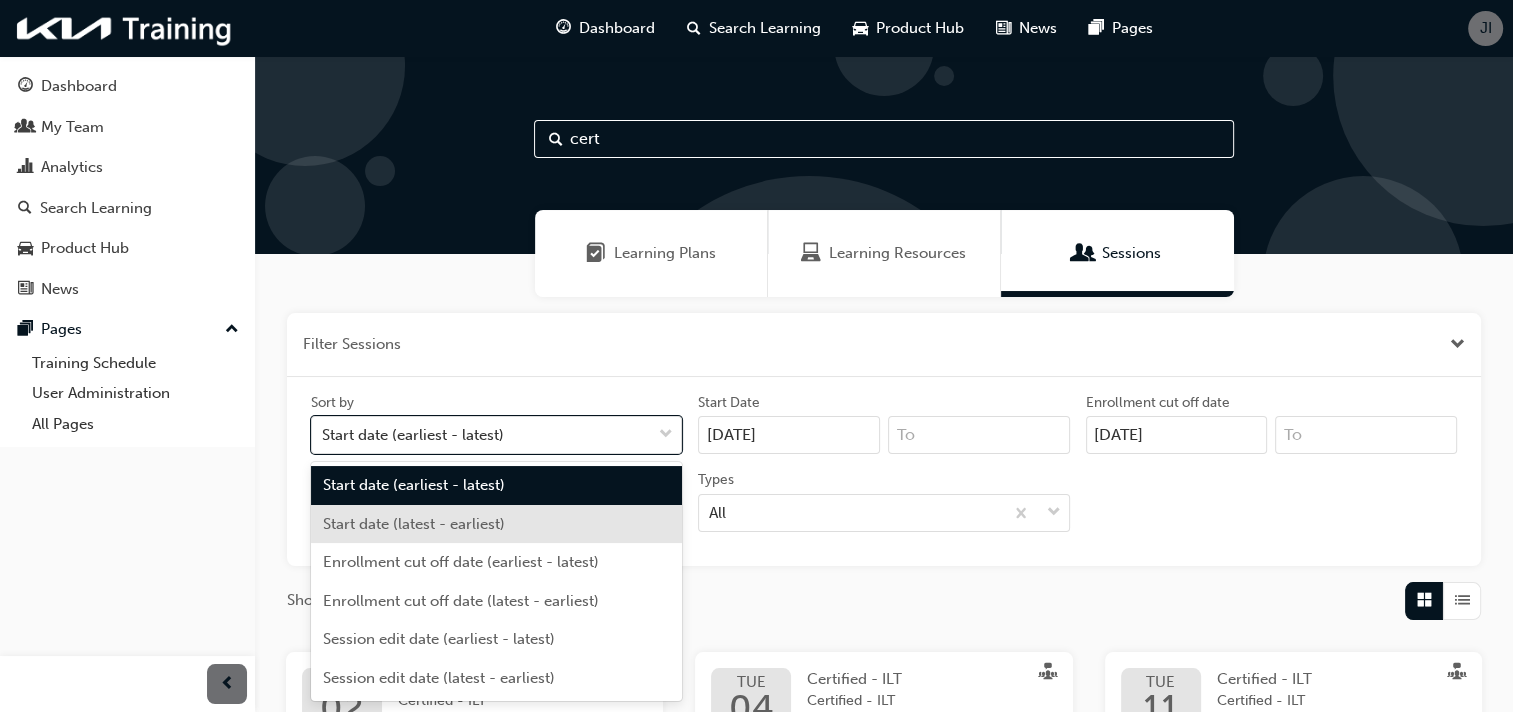click on "Sort by      option Start date (latest - earliest) focused, [NUMBER] of [NUMBER]. [NUMBER] results available. Use Up and Down to choose options, press Enter to select the currently focused option, press Escape to exit the menu, press Tab to select the option and exit the menu. Start date (earliest - latest) Start Date [DATE] Enrollment cut off date [DATE] Learning resource Types All" at bounding box center (884, 471) 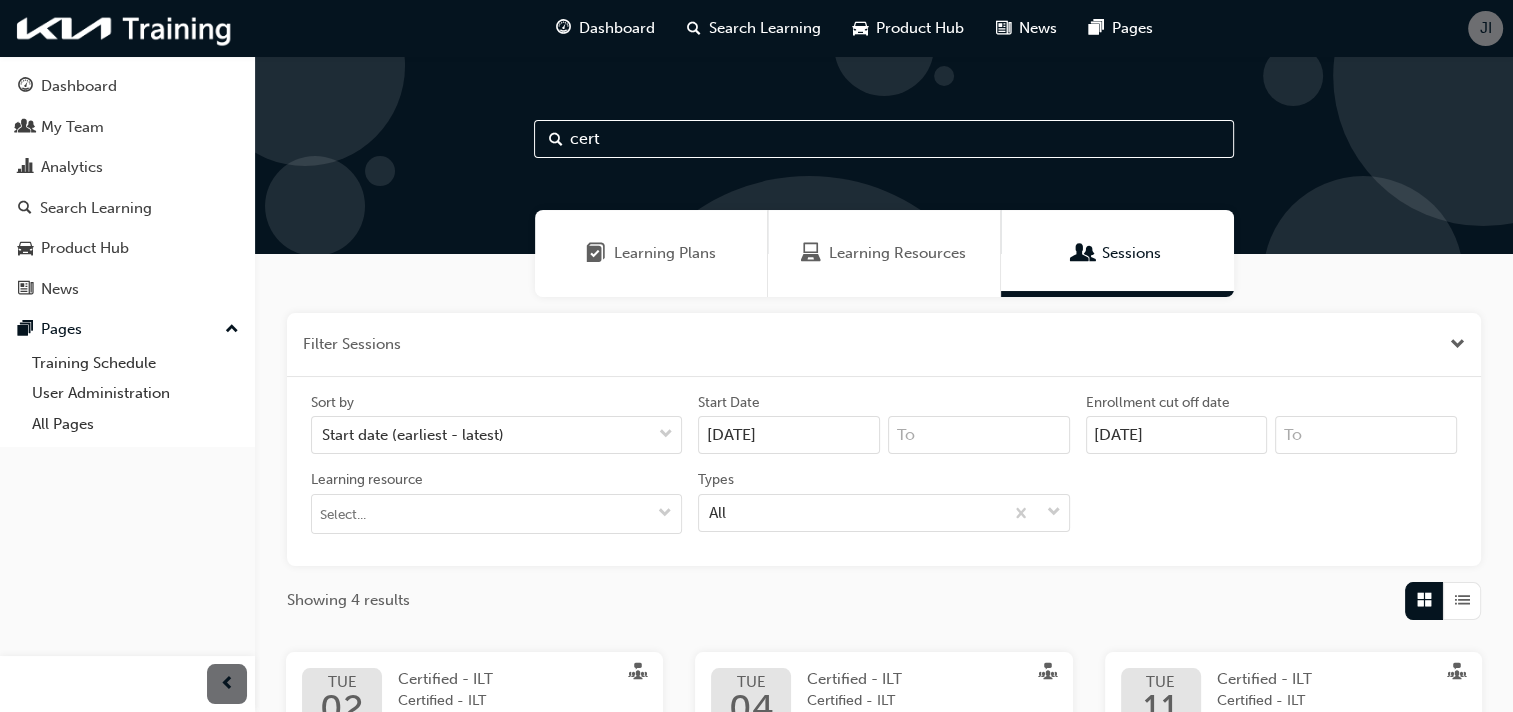 click on "[DATE]" at bounding box center (789, 435) 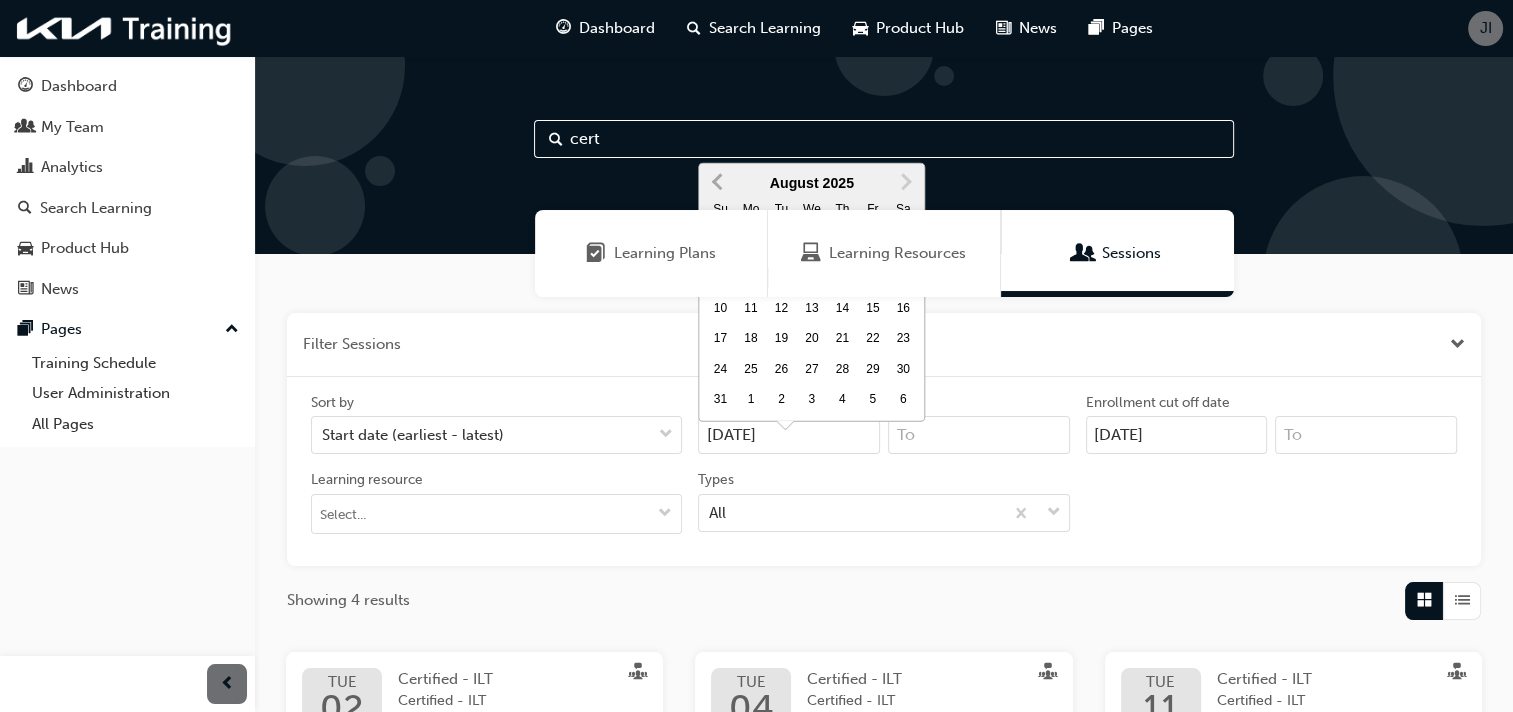 click on "Previous Month" at bounding box center [719, 181] 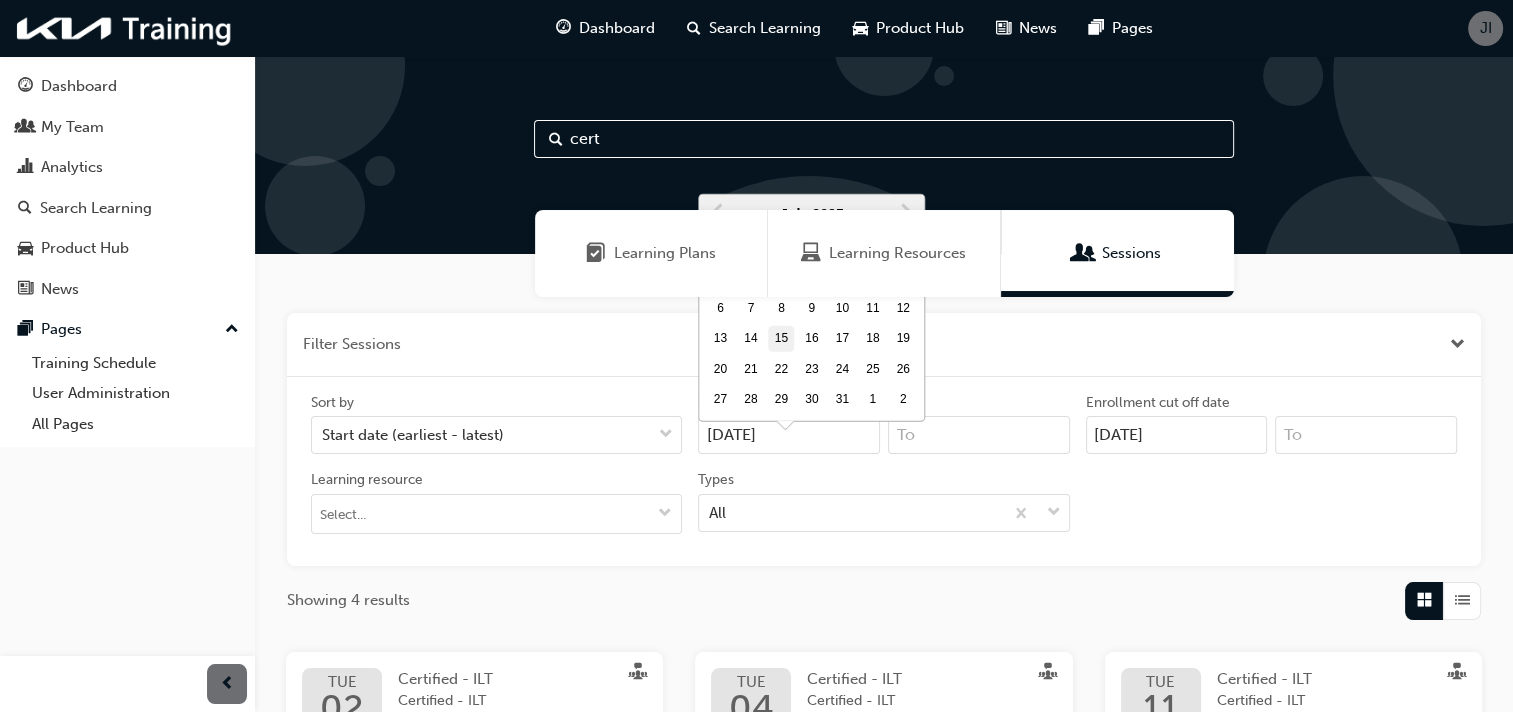 click on "15" at bounding box center (782, 339) 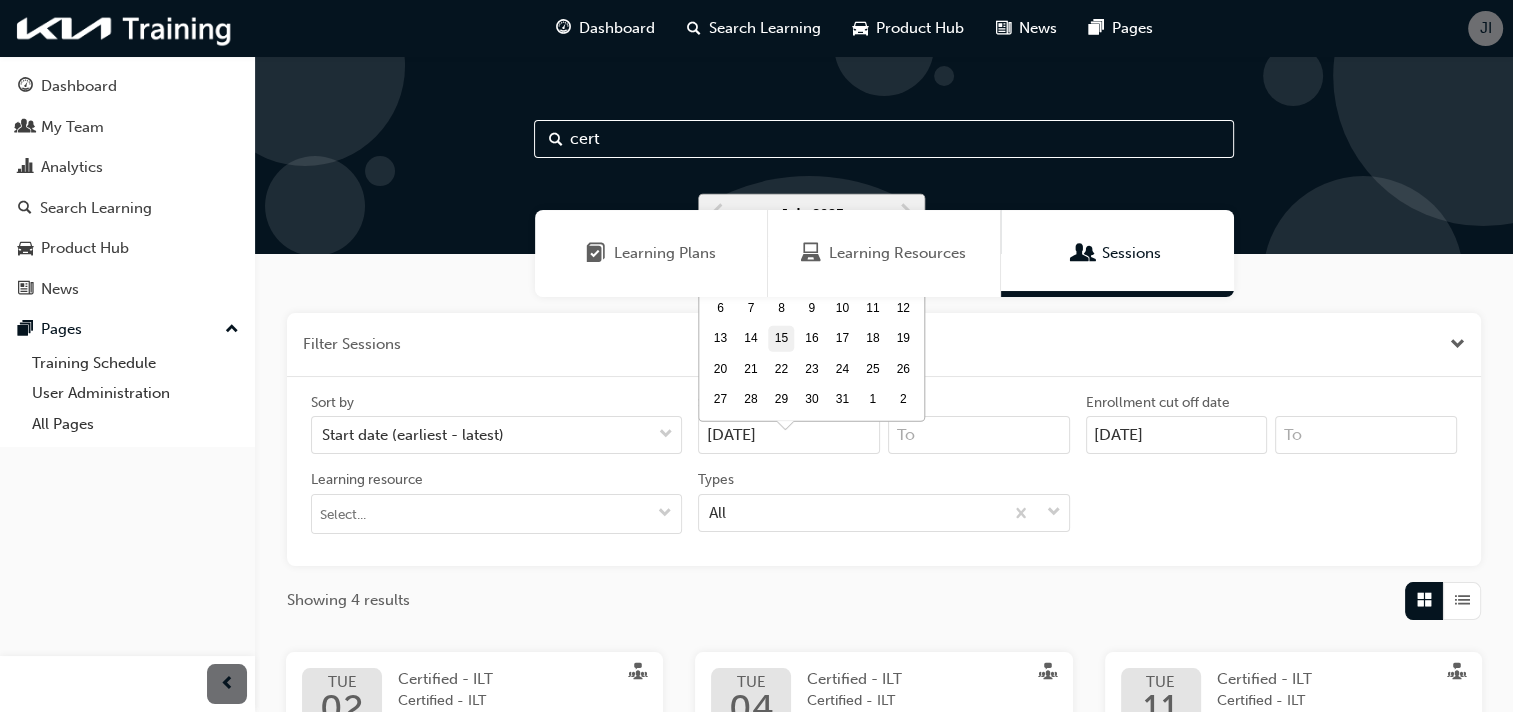 click on "[DATE]" at bounding box center (789, 435) 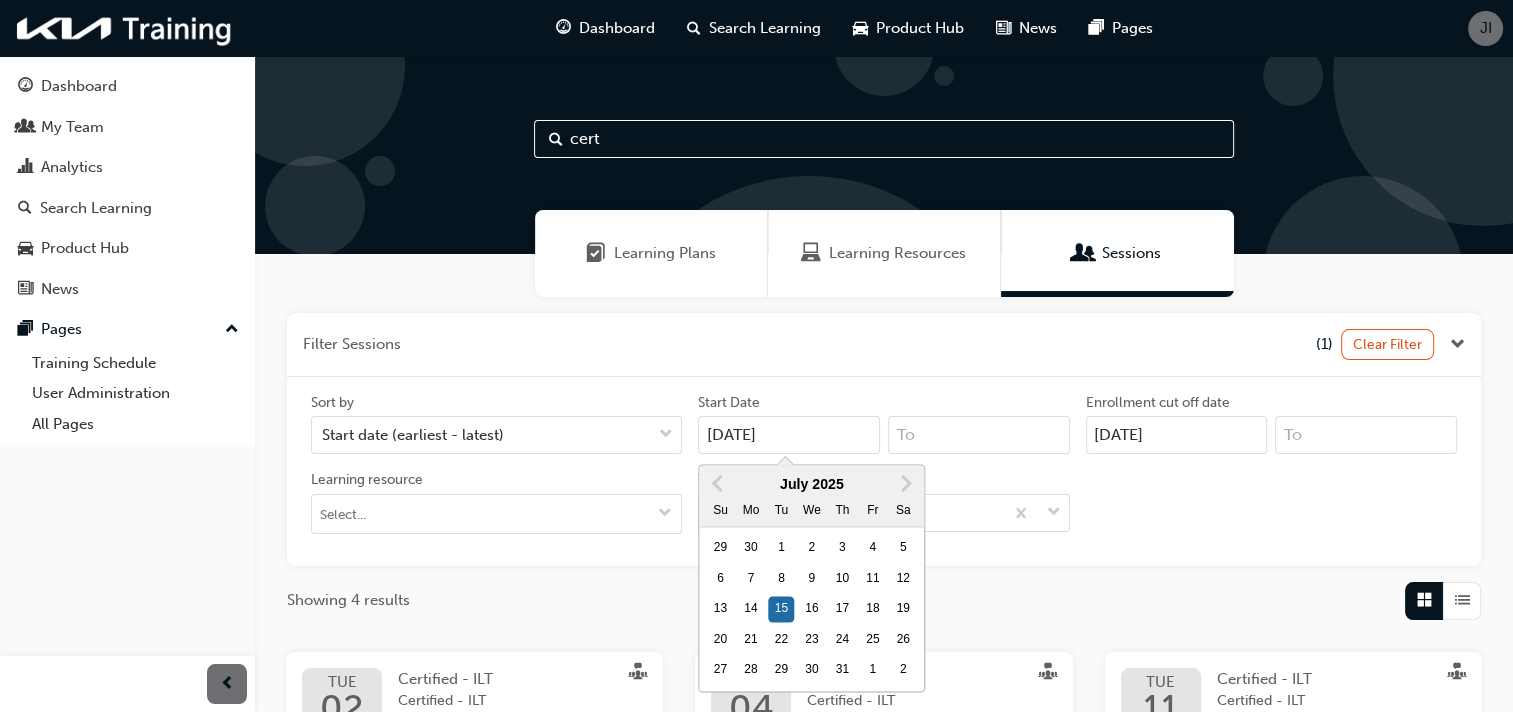 click on "Sort by Start date (earliest - latest) Start Date [DATE] Previous Month Next Month July [YEAR] Su Mo Tu We Th Fr Sa 29 30 1 2 3 4 5 6 7 8 9 10 11 12 13 14 15 16 17 18 19 20 21 22 23 24 25 26 27 28 29 30 31 1 2 Enrollment cut off date [DATE] Learning resource Types All" at bounding box center (884, 471) 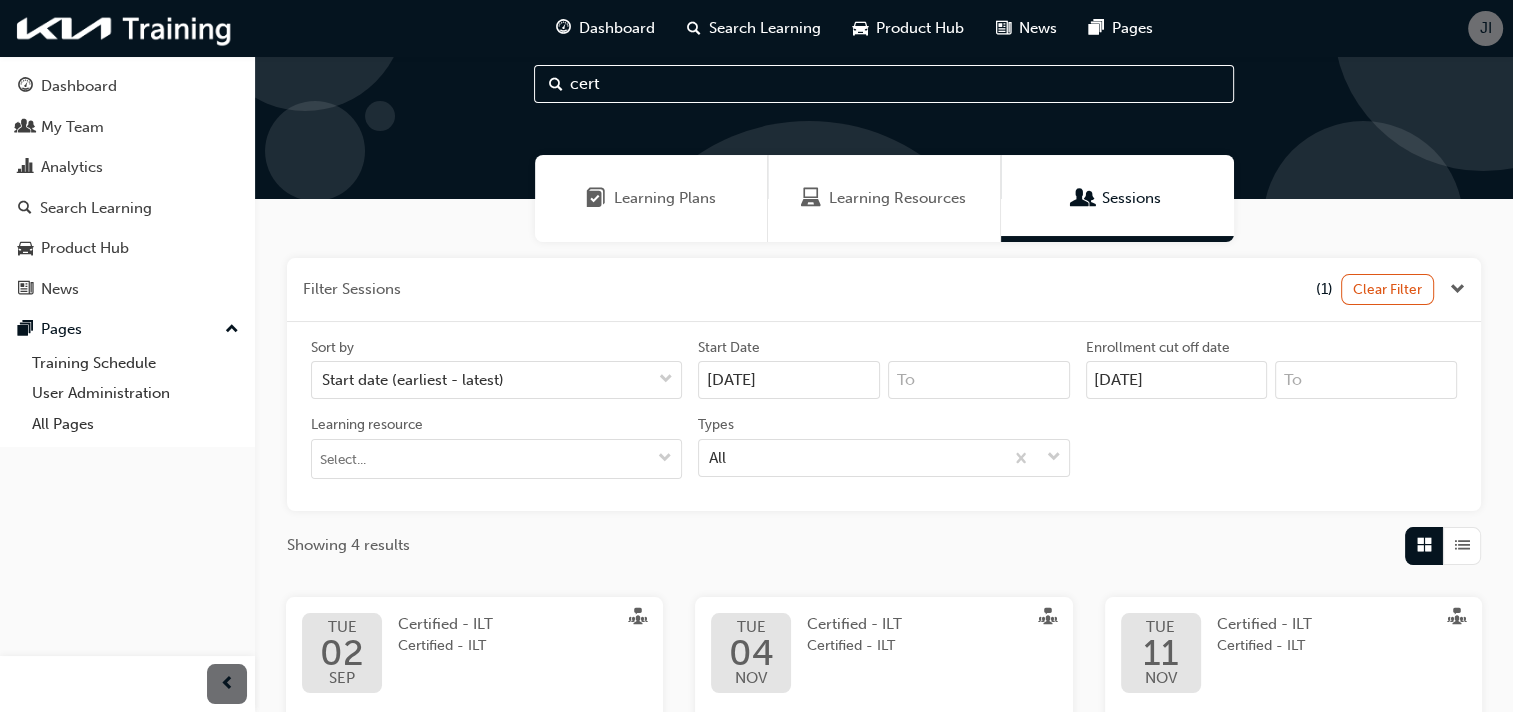 scroll, scrollTop: 0, scrollLeft: 0, axis: both 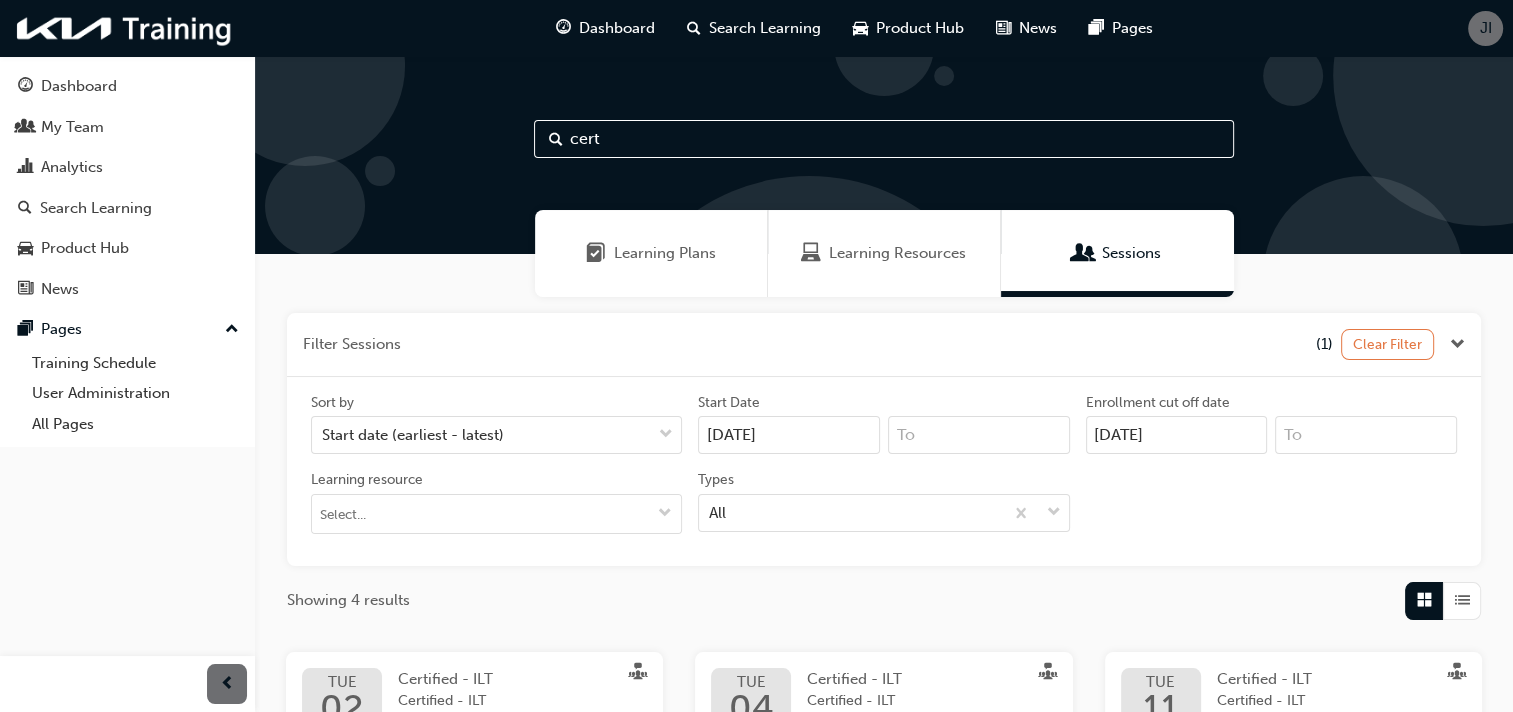 click on "Clear Filter" at bounding box center [1388, 344] 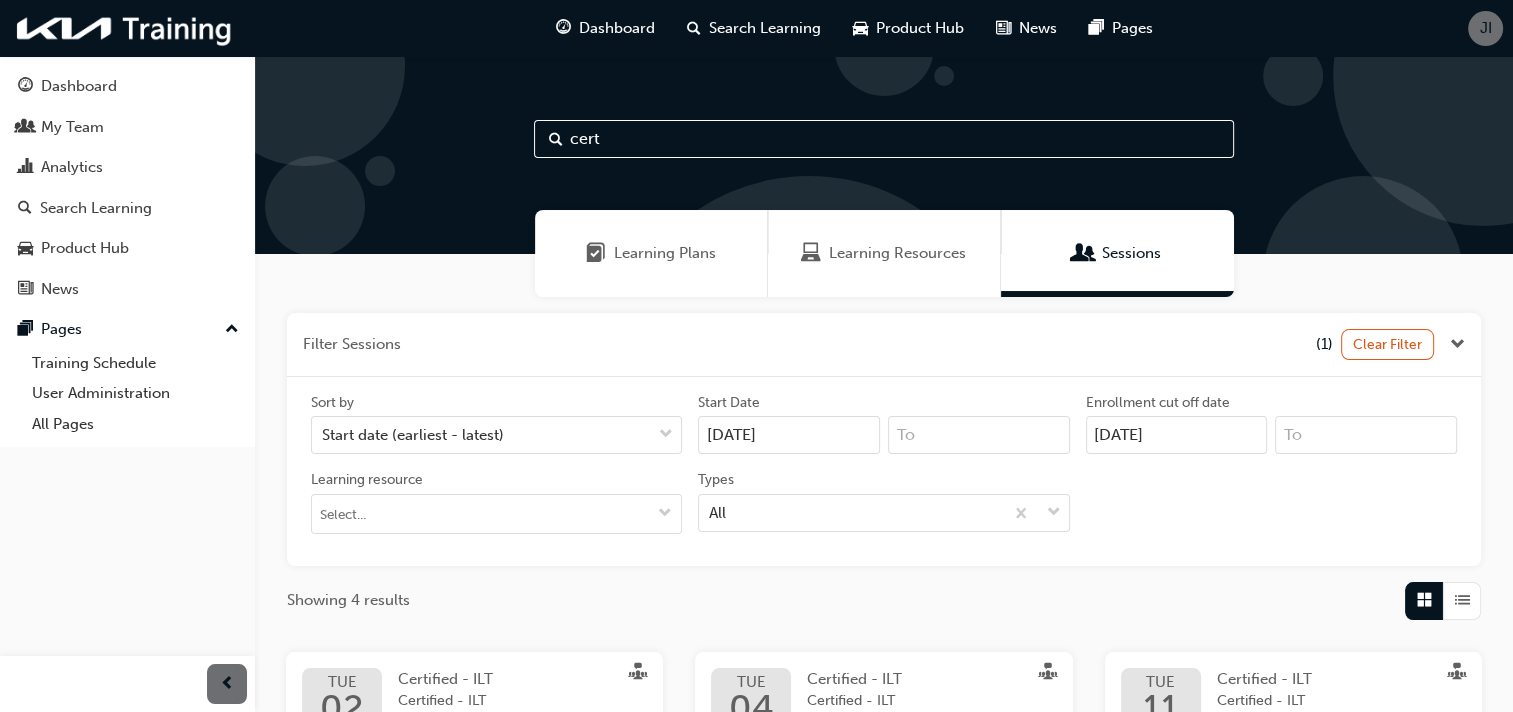 type on "[DATE]" 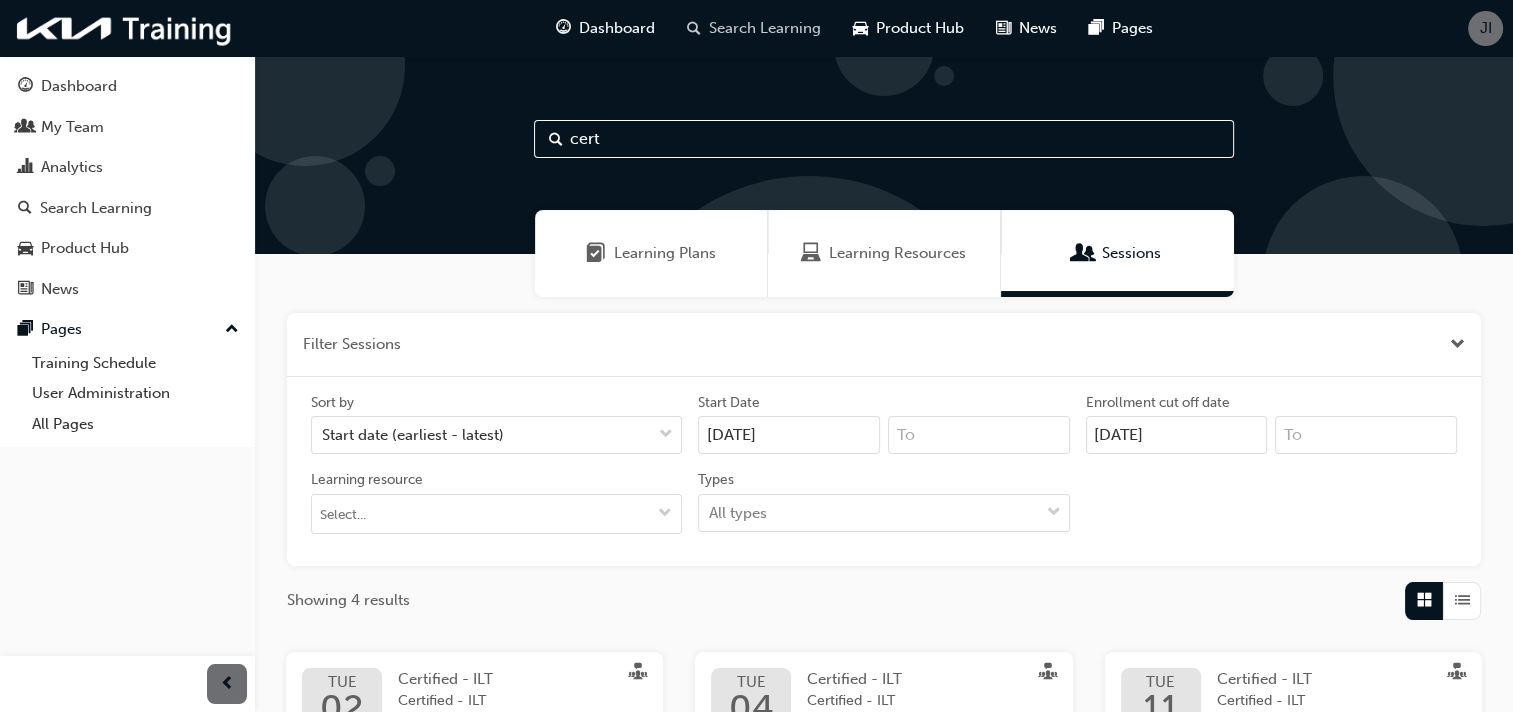click on "Search Learning" at bounding box center (765, 28) 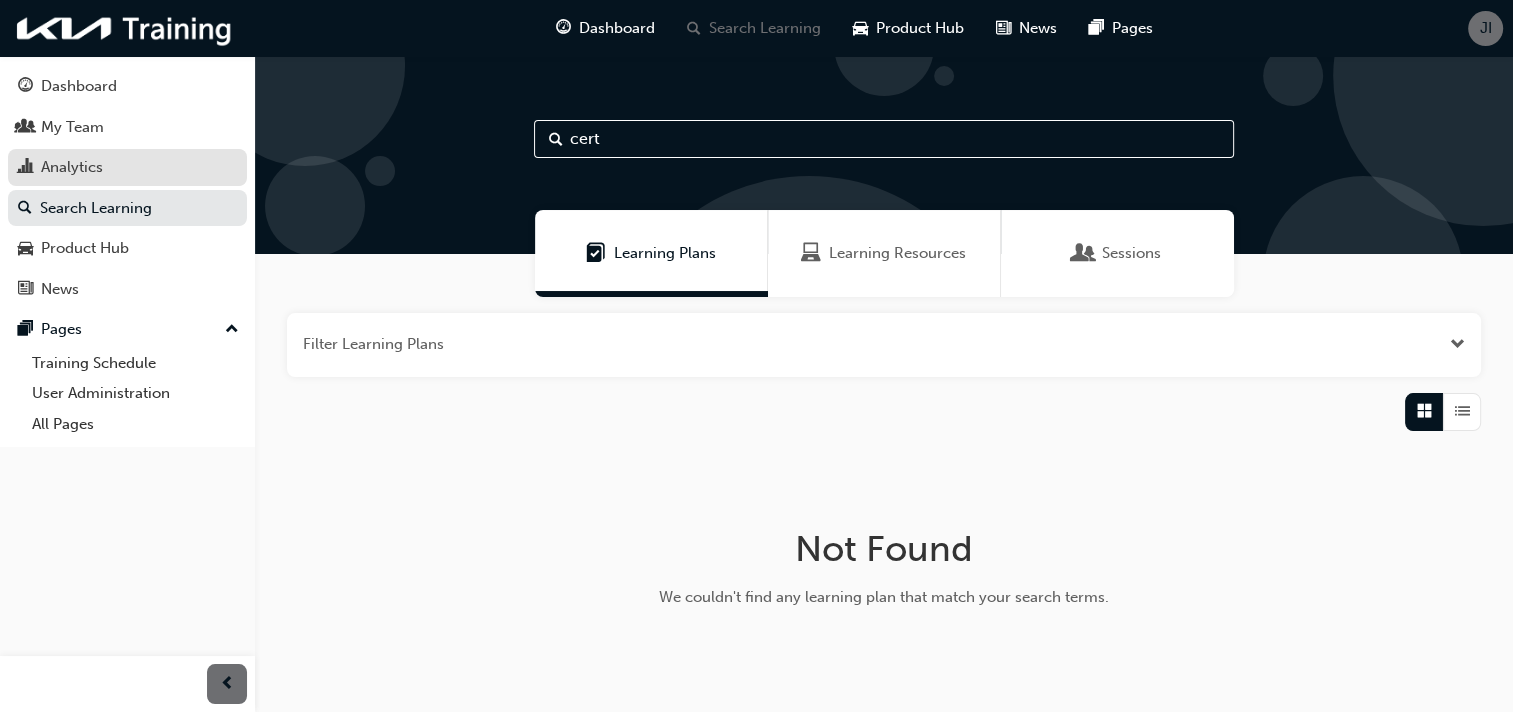 click on "Analytics" at bounding box center (127, 167) 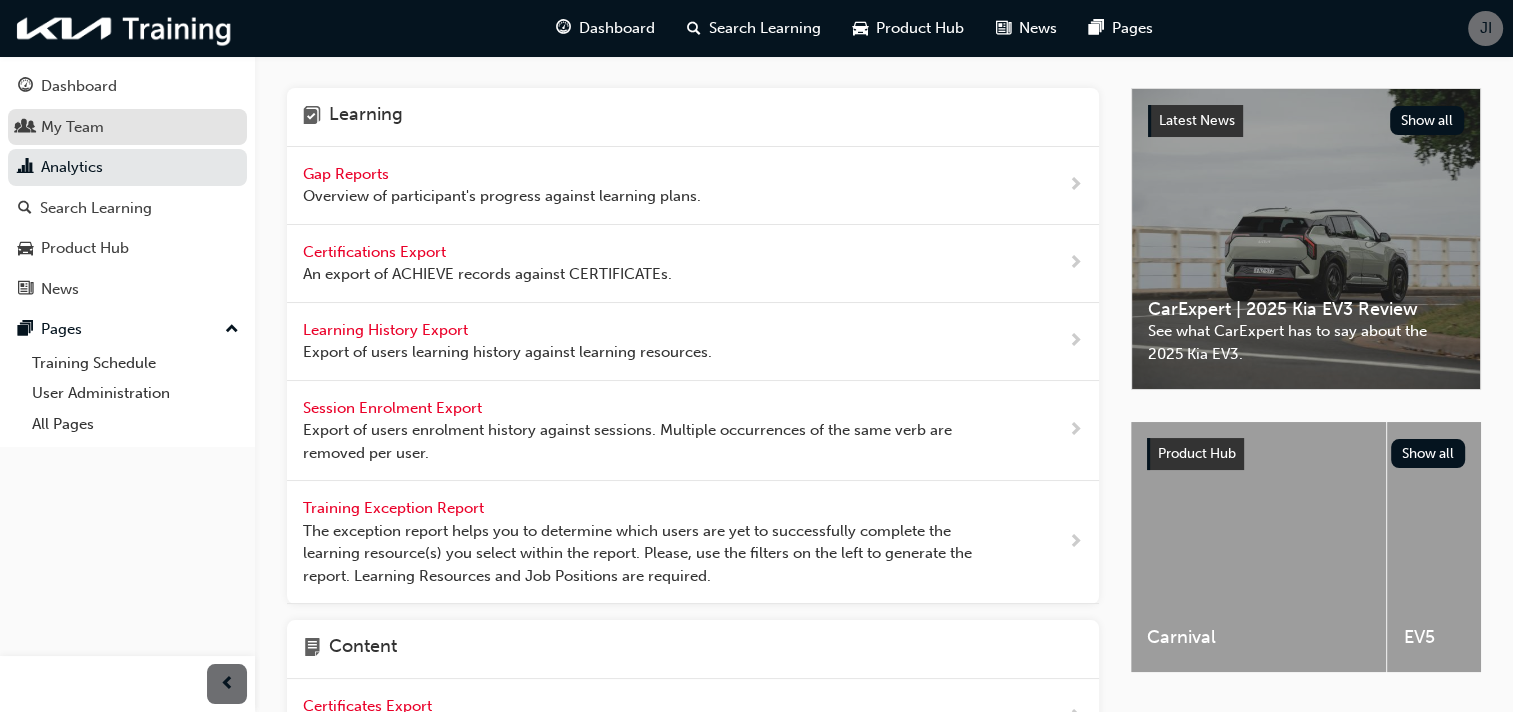 click on "My Team" at bounding box center [127, 127] 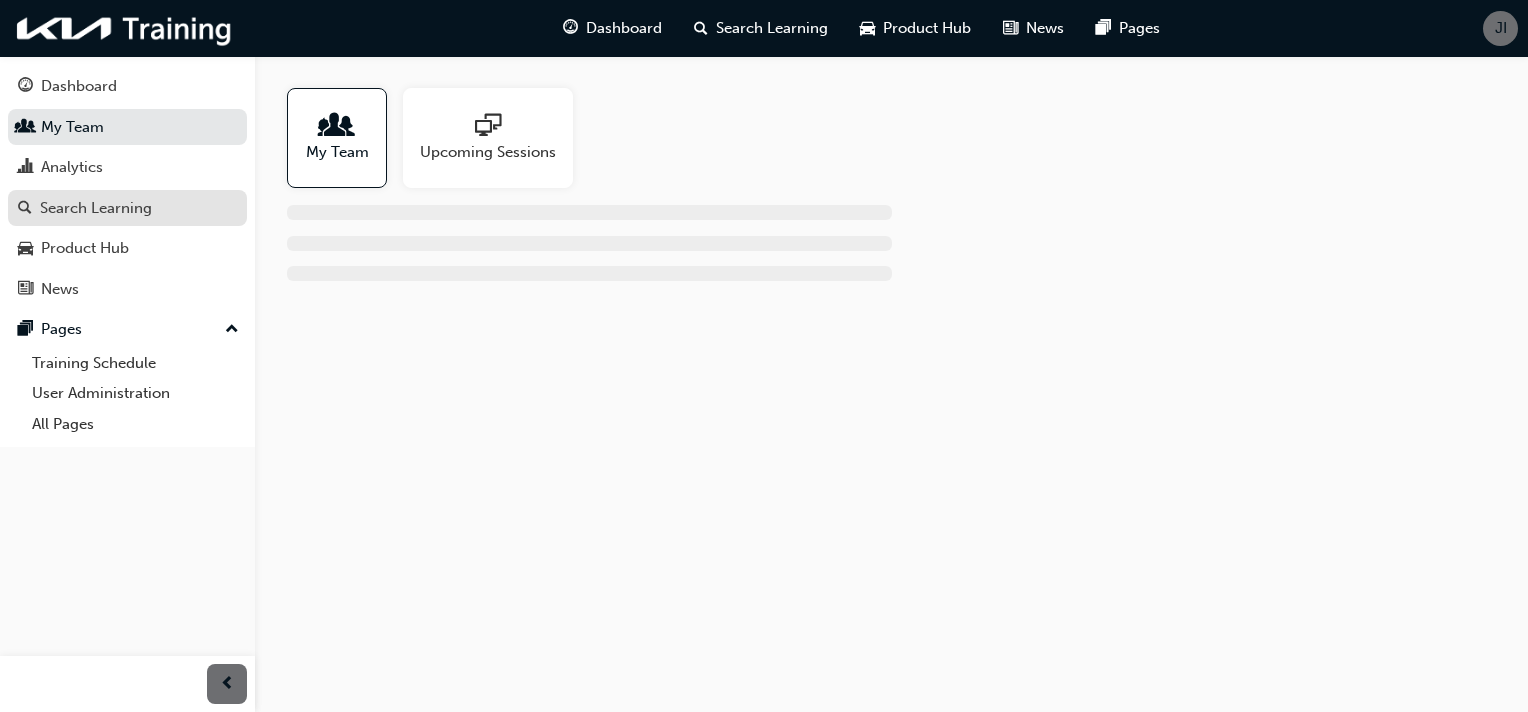 click on "Search Learning" at bounding box center [96, 208] 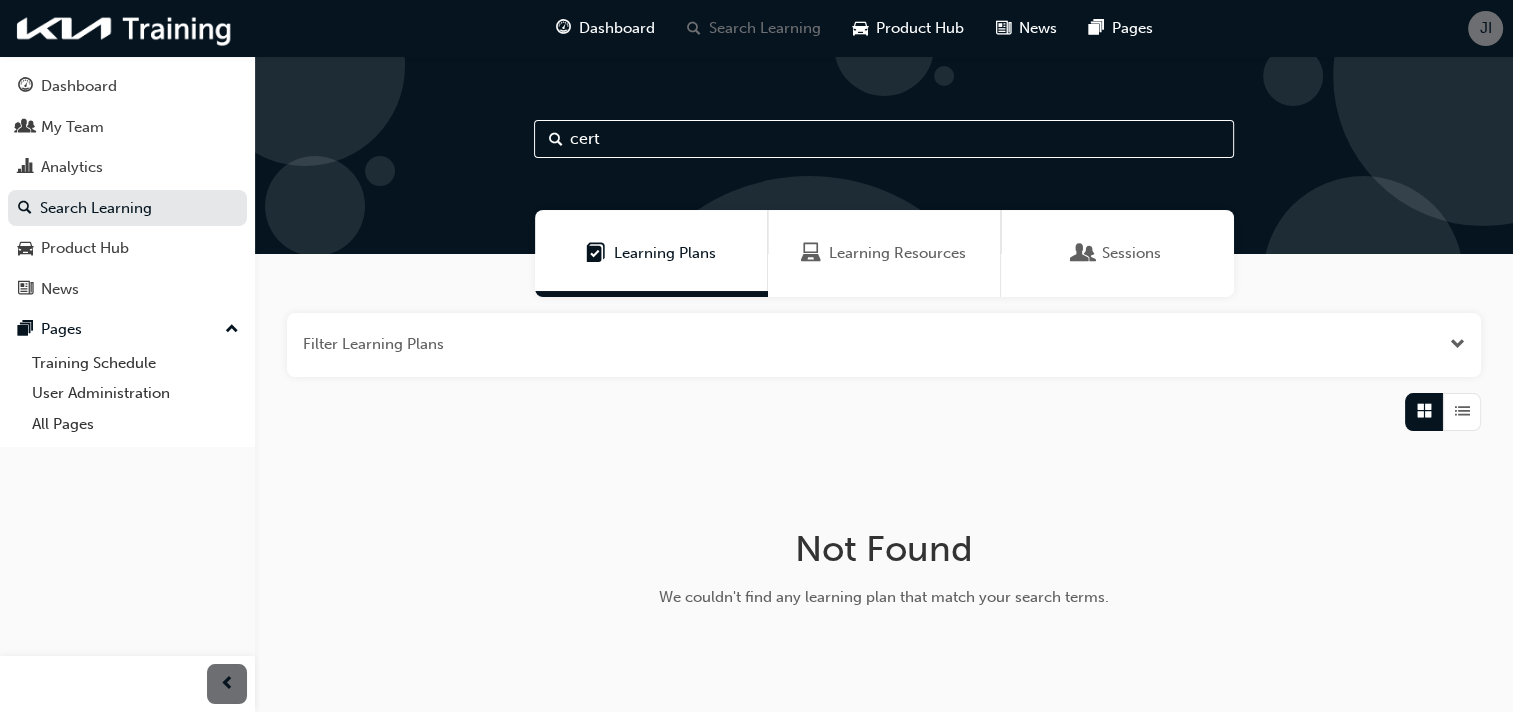 click on "Learning Resources" at bounding box center (897, 253) 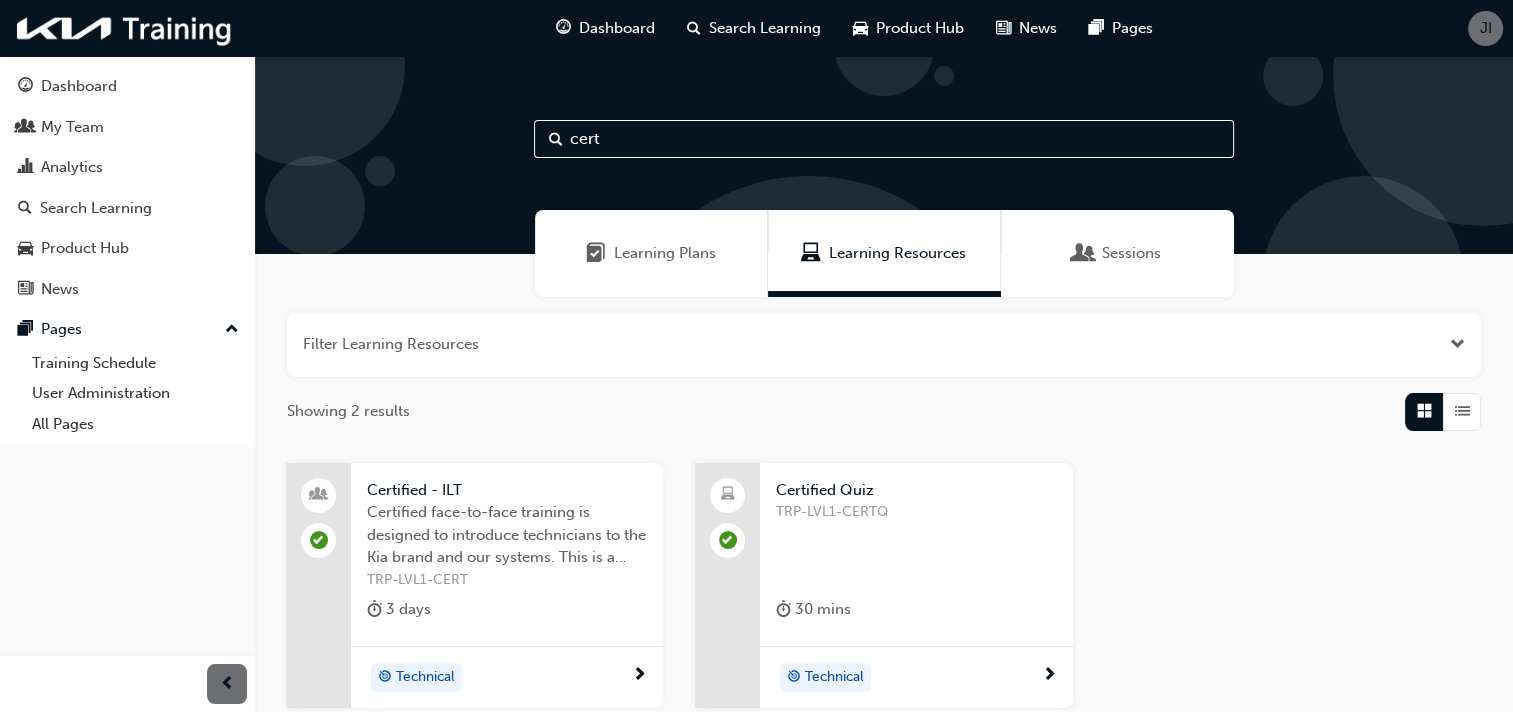 scroll, scrollTop: 166, scrollLeft: 0, axis: vertical 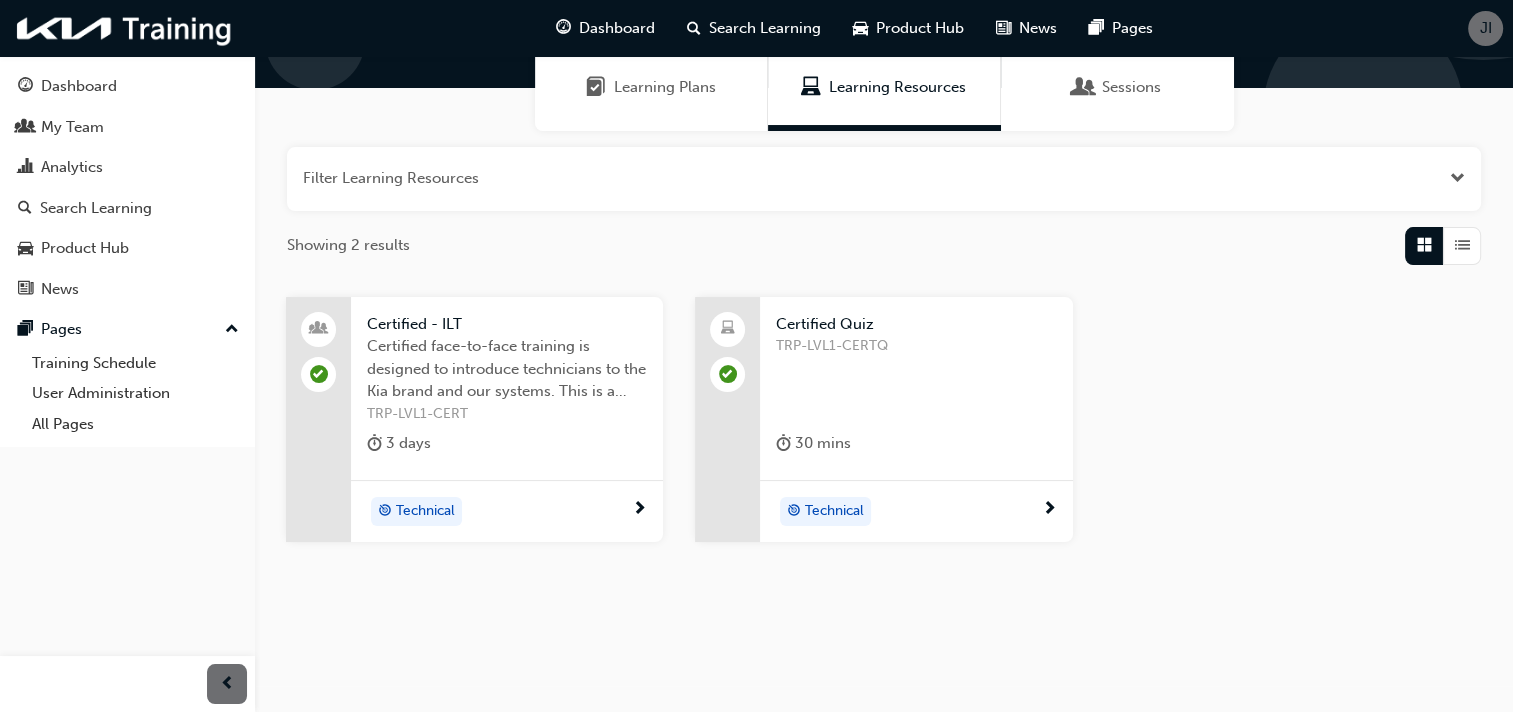 click on "TRP-LVL1-CERT" at bounding box center [507, 414] 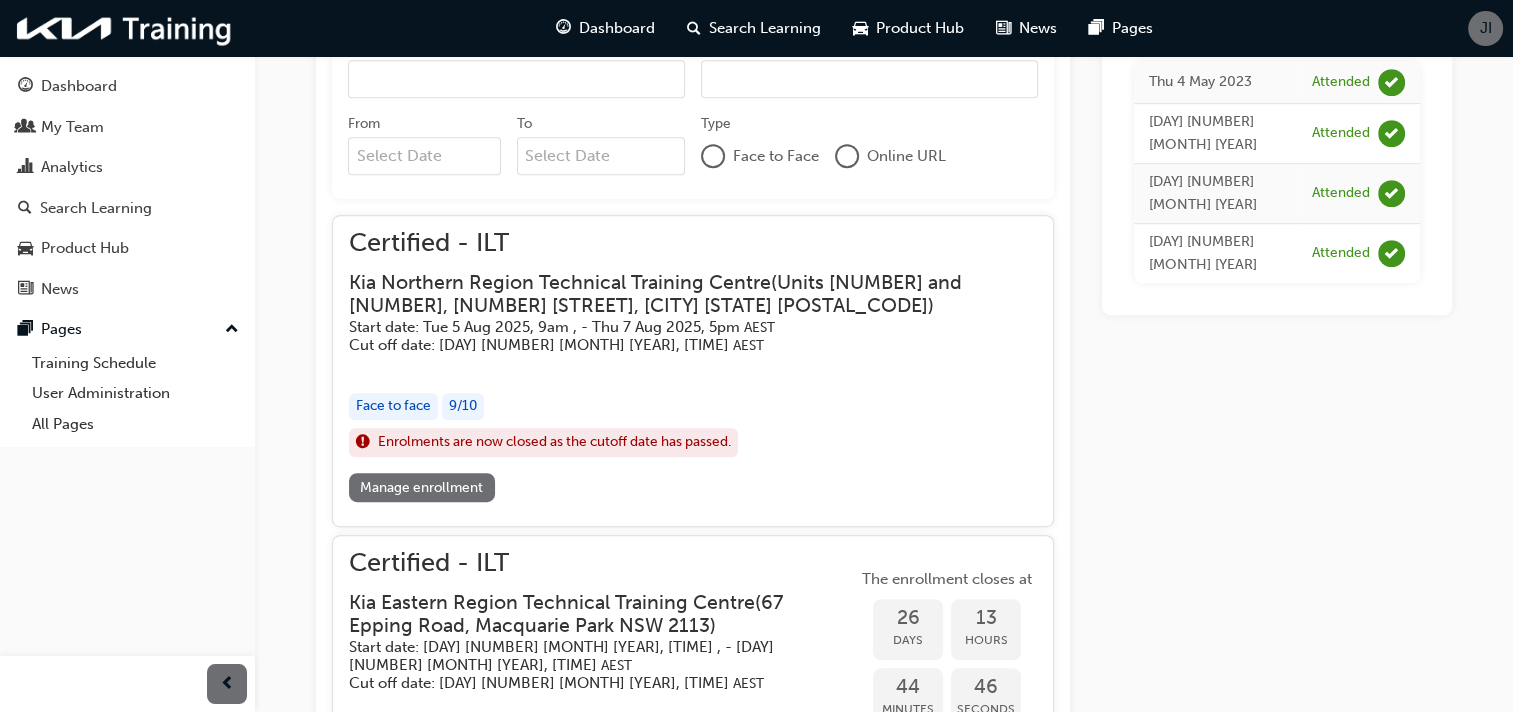 scroll, scrollTop: 940, scrollLeft: 0, axis: vertical 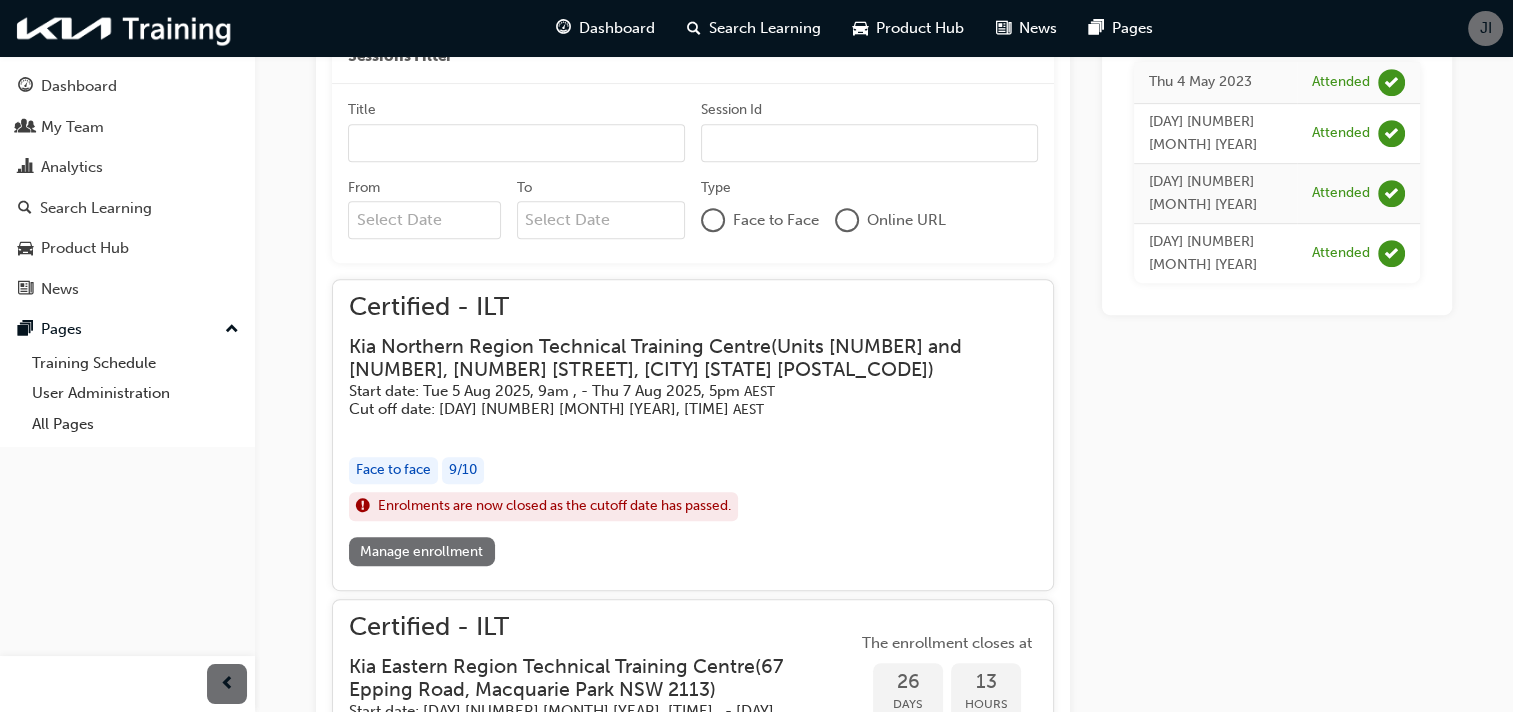 click on "Manage enrollment" at bounding box center (422, 551) 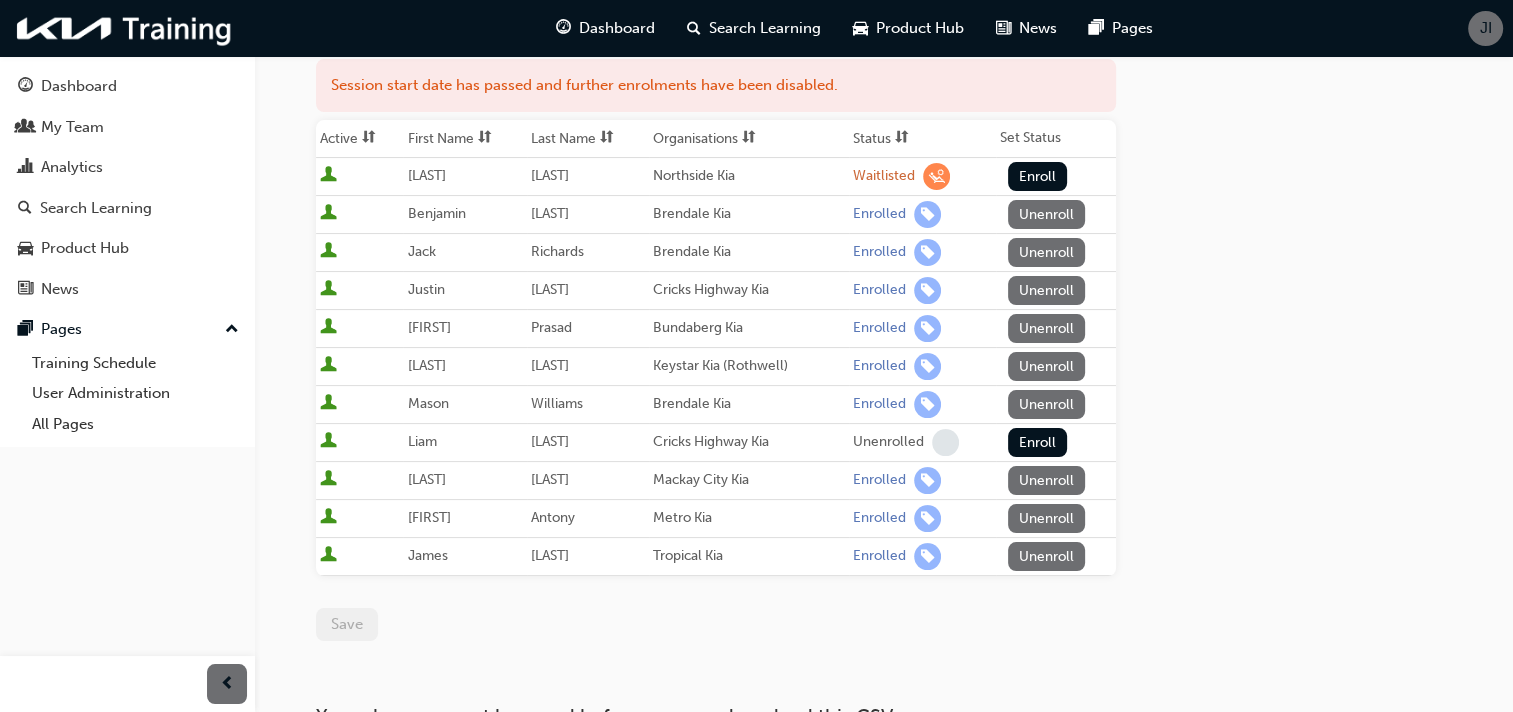 scroll, scrollTop: 333, scrollLeft: 0, axis: vertical 